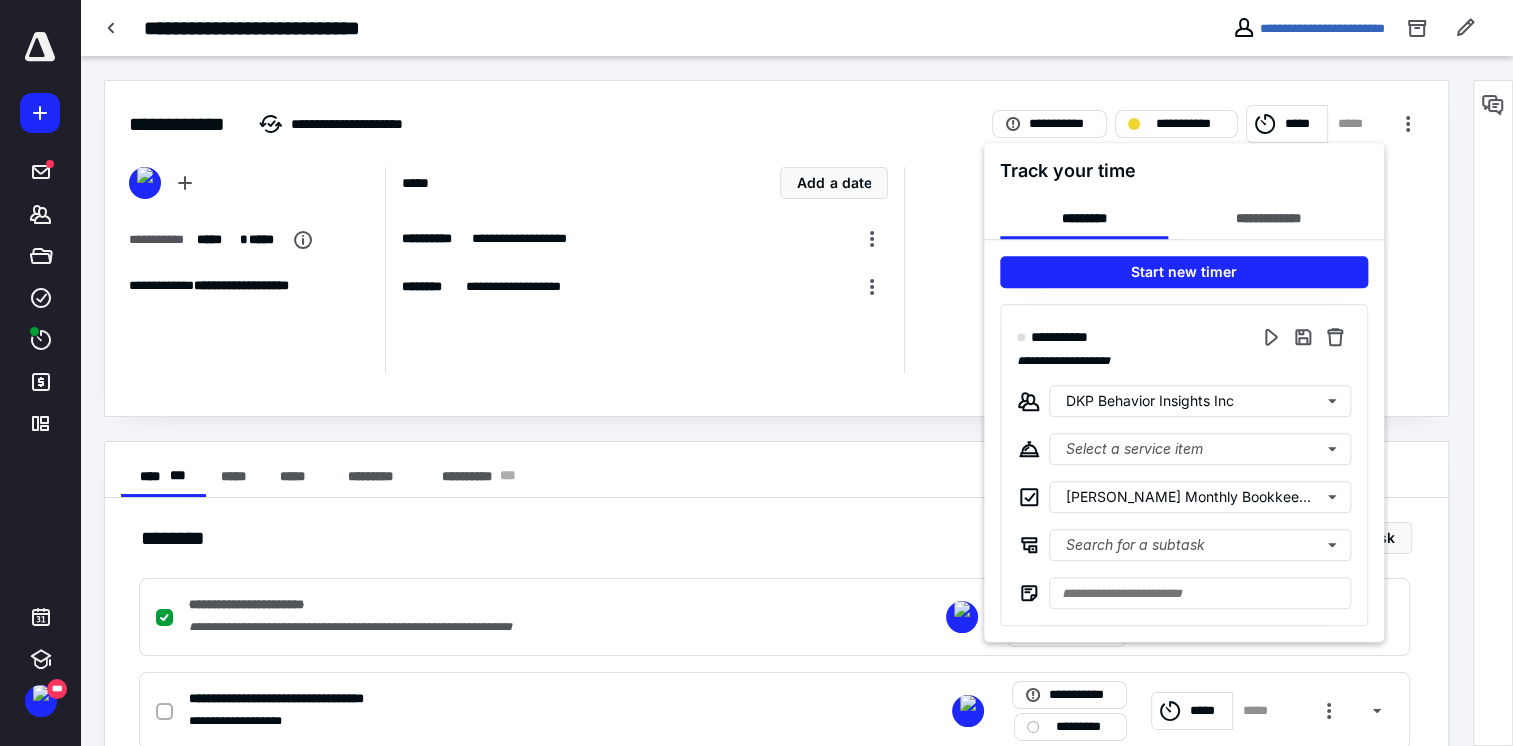 scroll, scrollTop: 0, scrollLeft: 0, axis: both 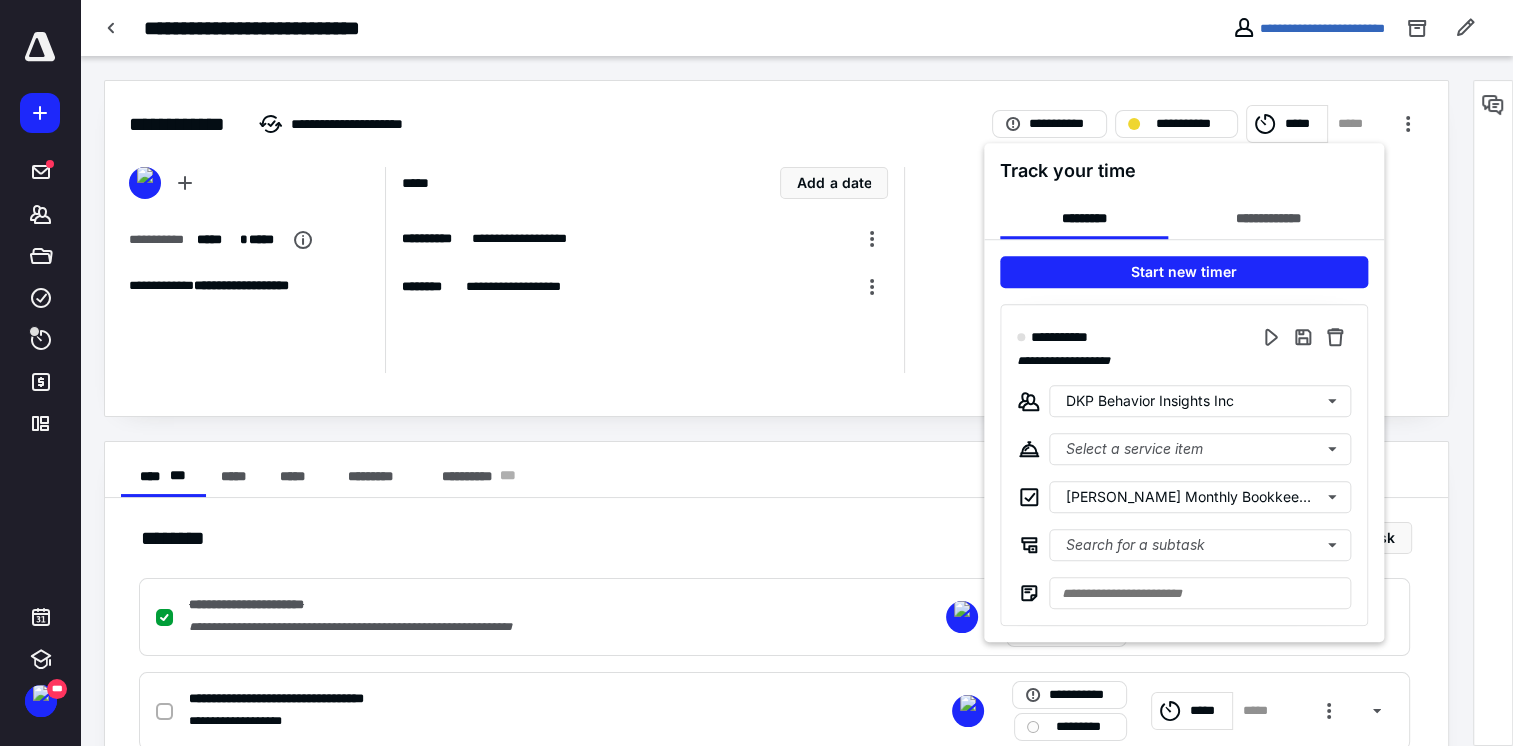 click at bounding box center [756, 373] 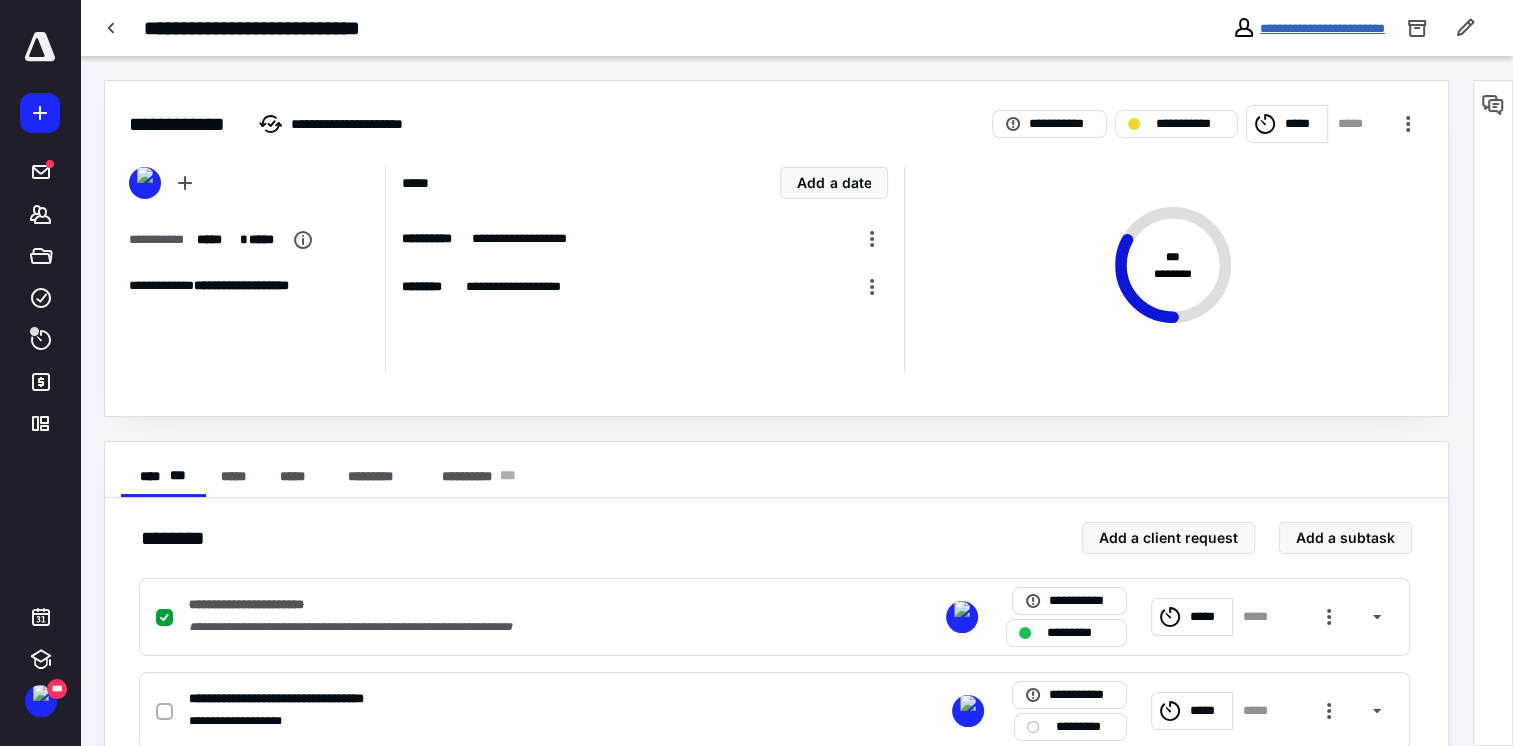 click on "**********" at bounding box center [1322, 28] 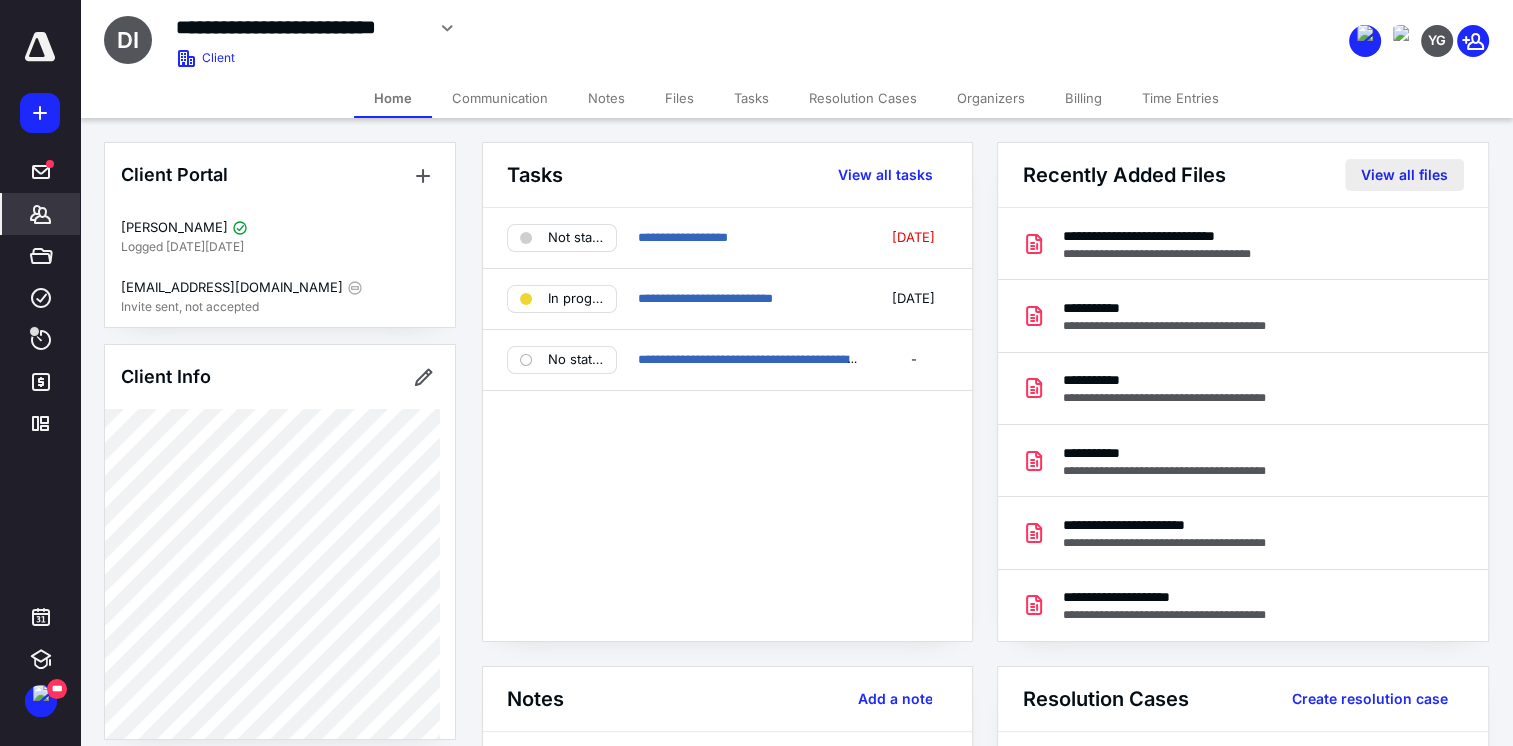 click on "View all files" at bounding box center [1404, 175] 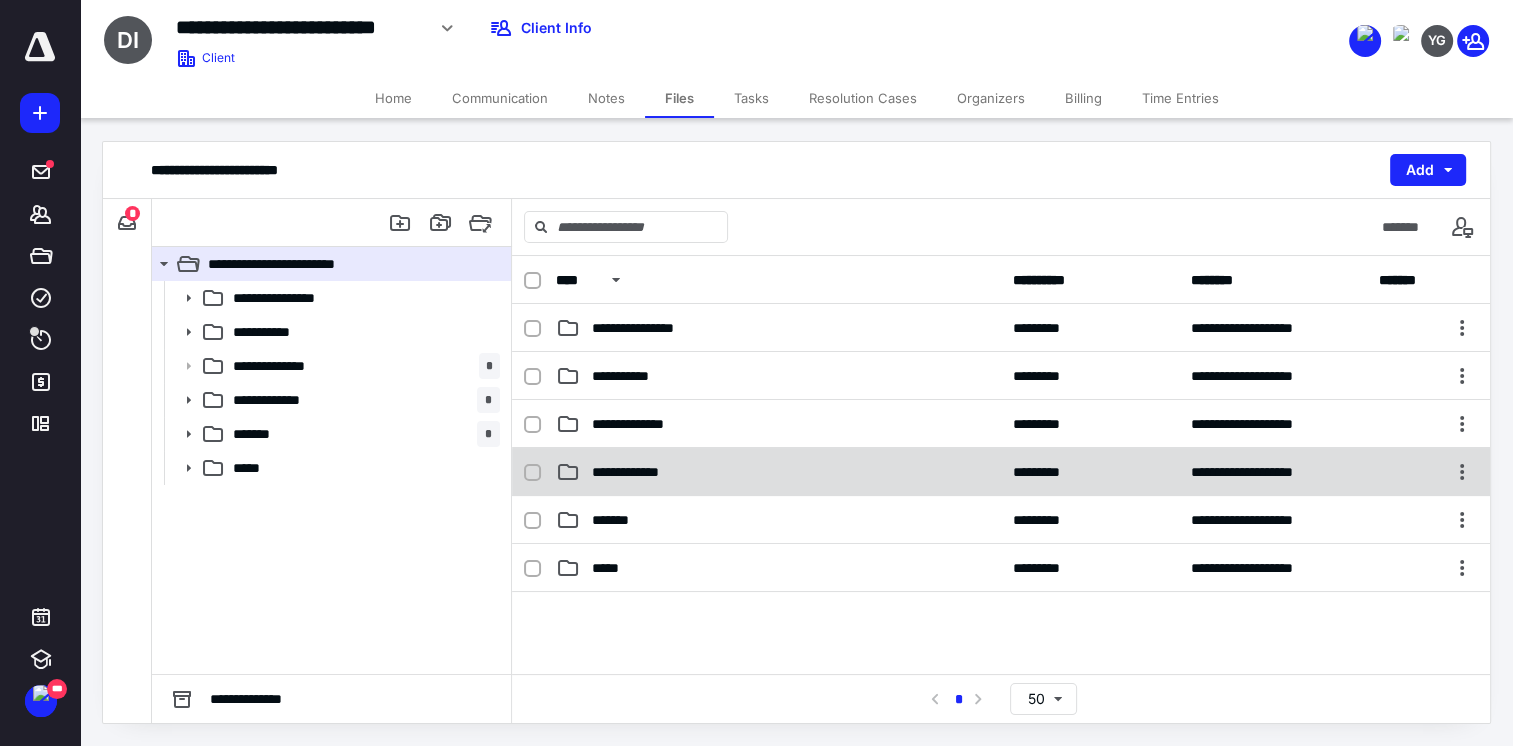 click on "**********" at bounding box center (778, 472) 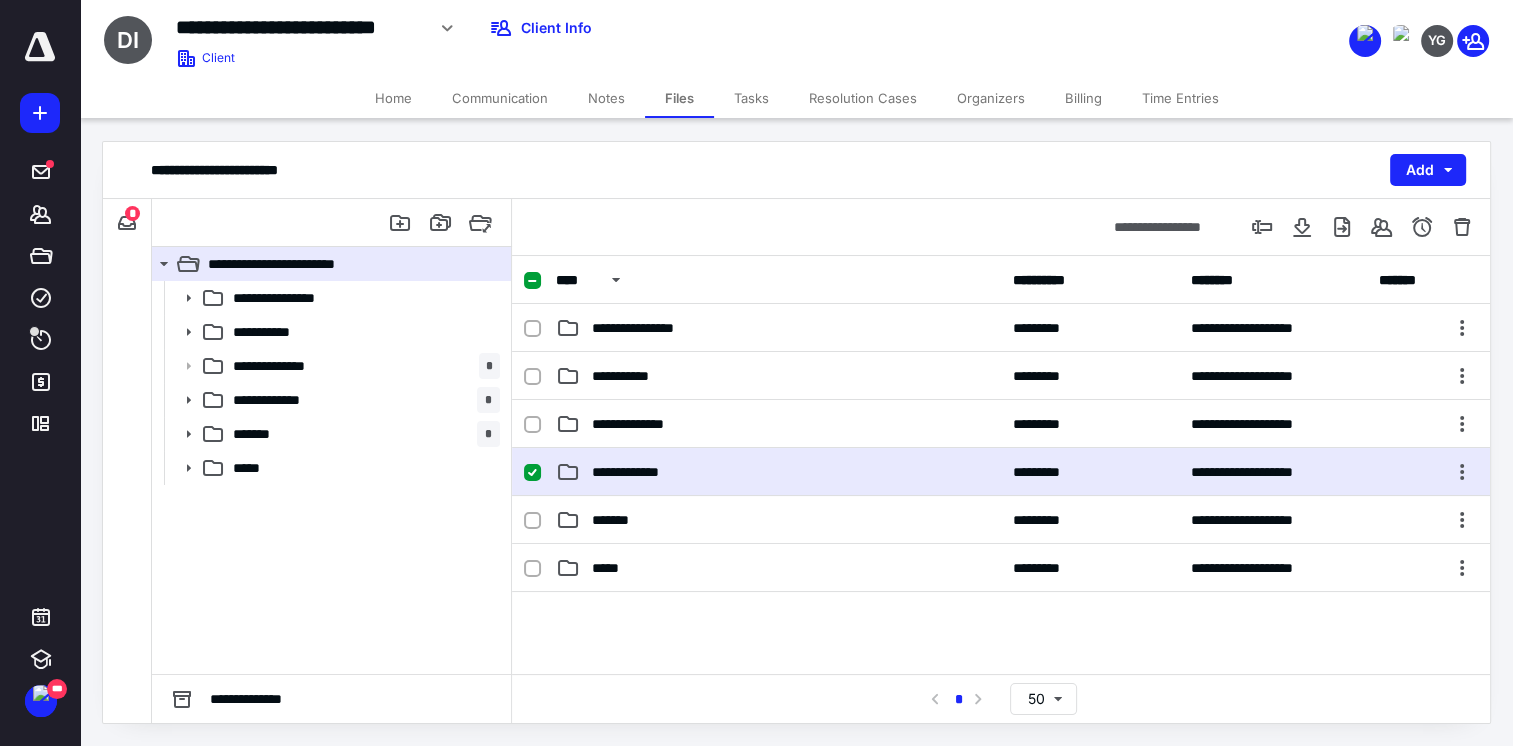 click on "**********" at bounding box center [778, 472] 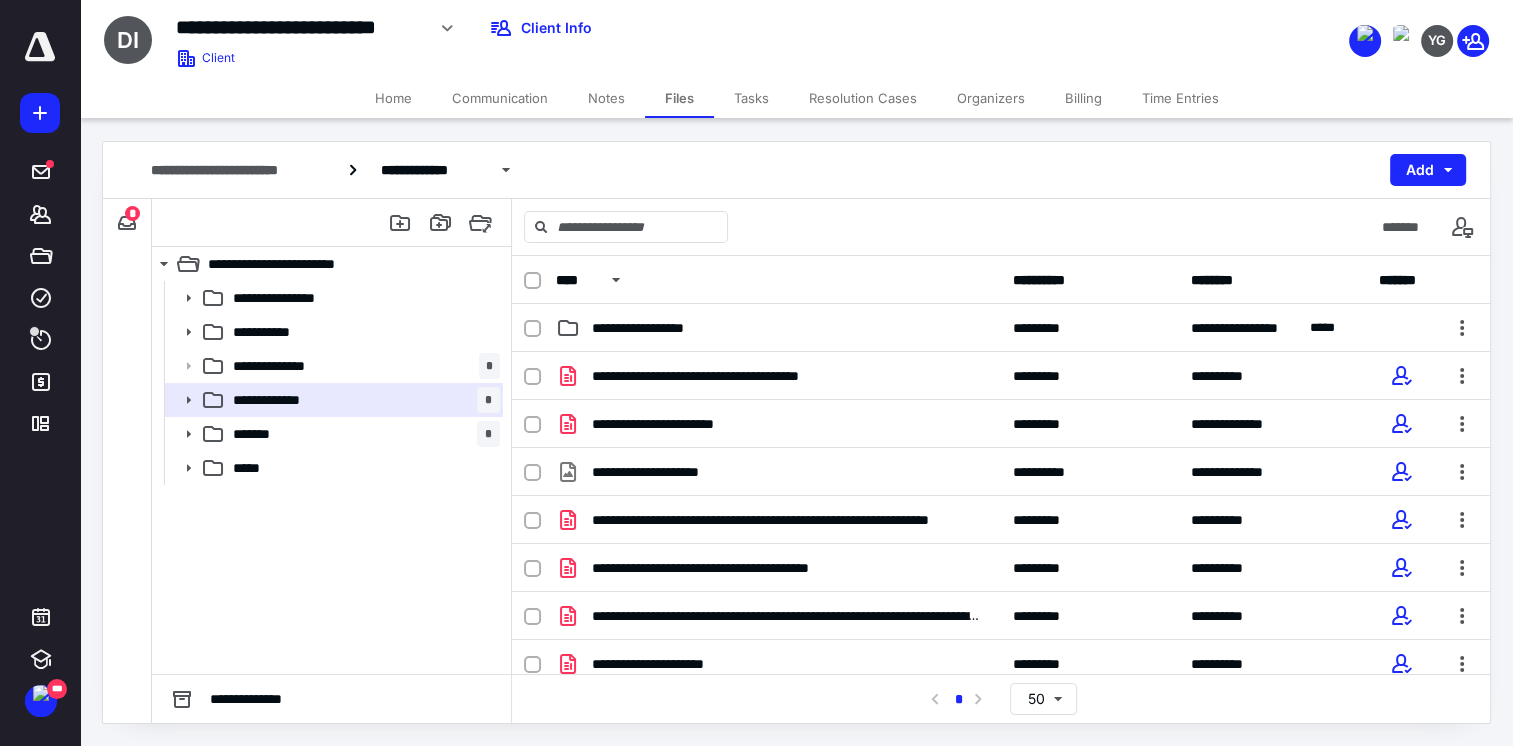 drag, startPoint x: 241, startPoint y: 168, endPoint x: 800, endPoint y: 314, distance: 577.75165 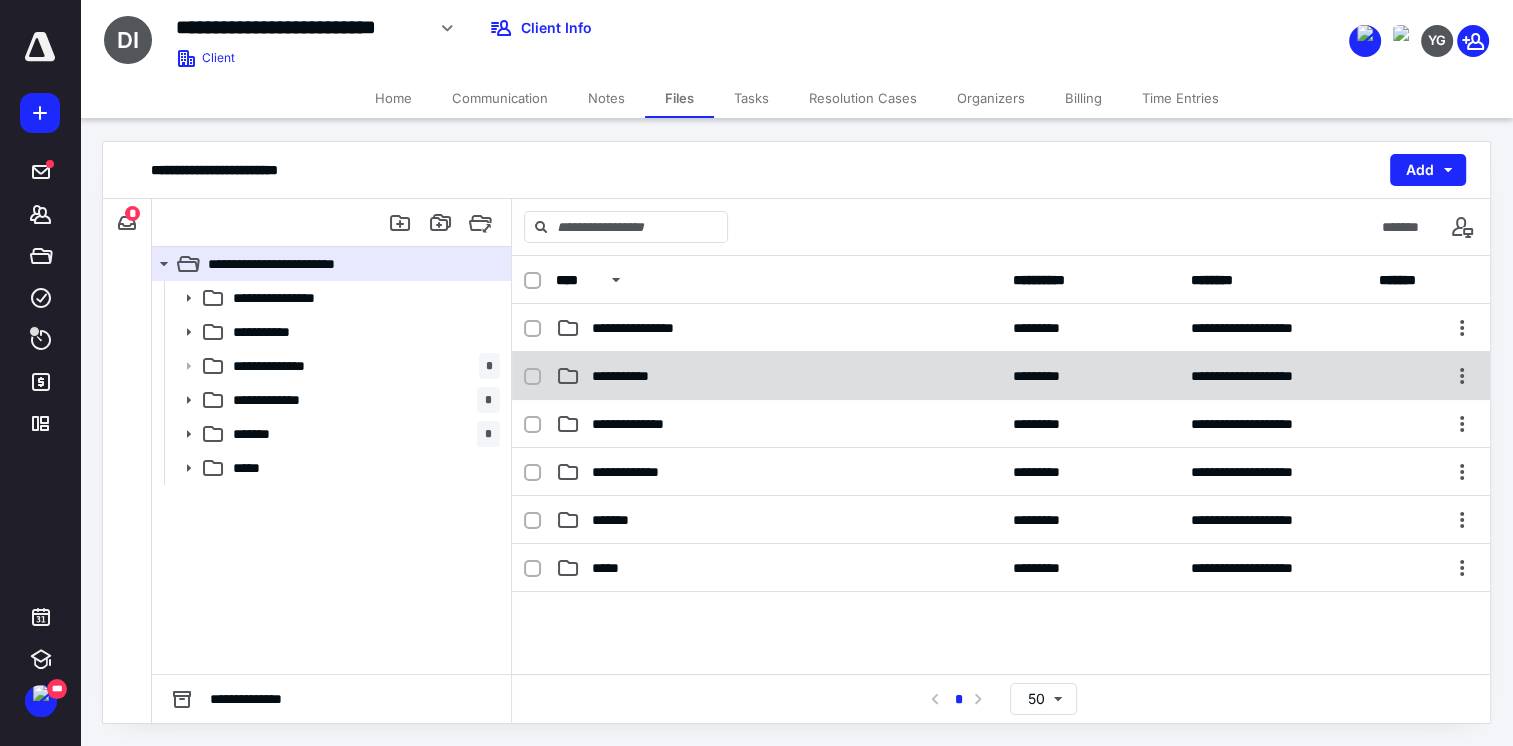 click on "**********" at bounding box center [778, 376] 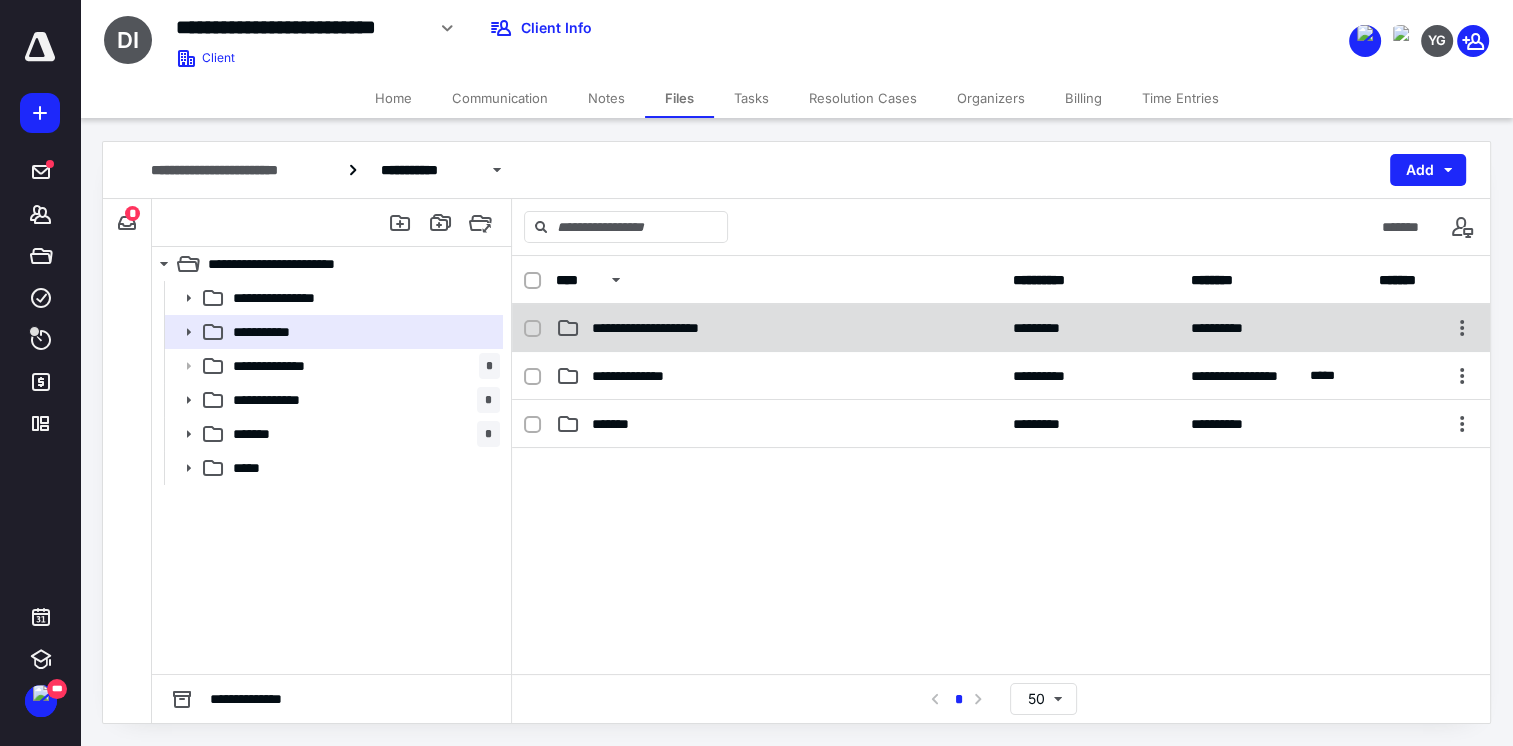 click on "**********" at bounding box center [778, 328] 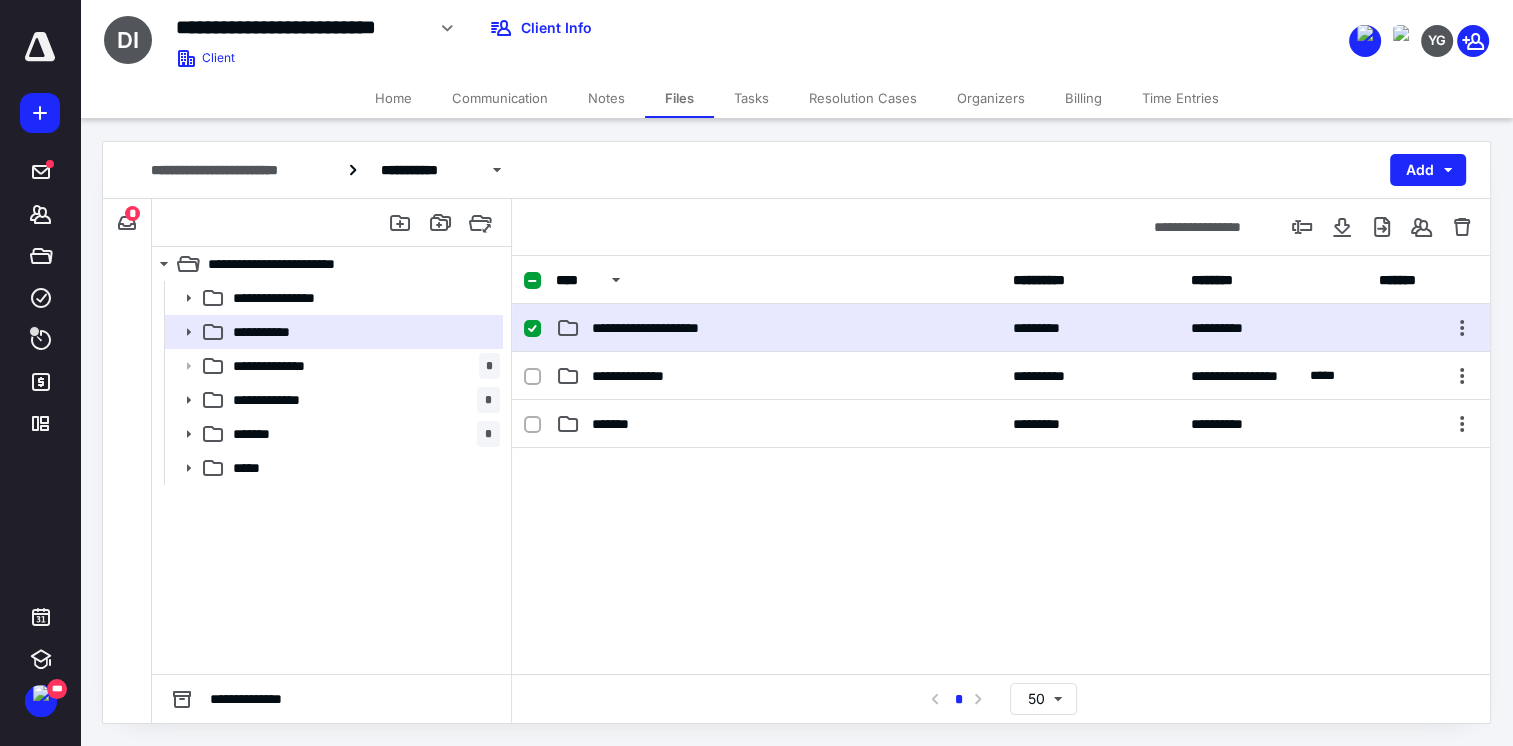 click on "**********" at bounding box center [778, 328] 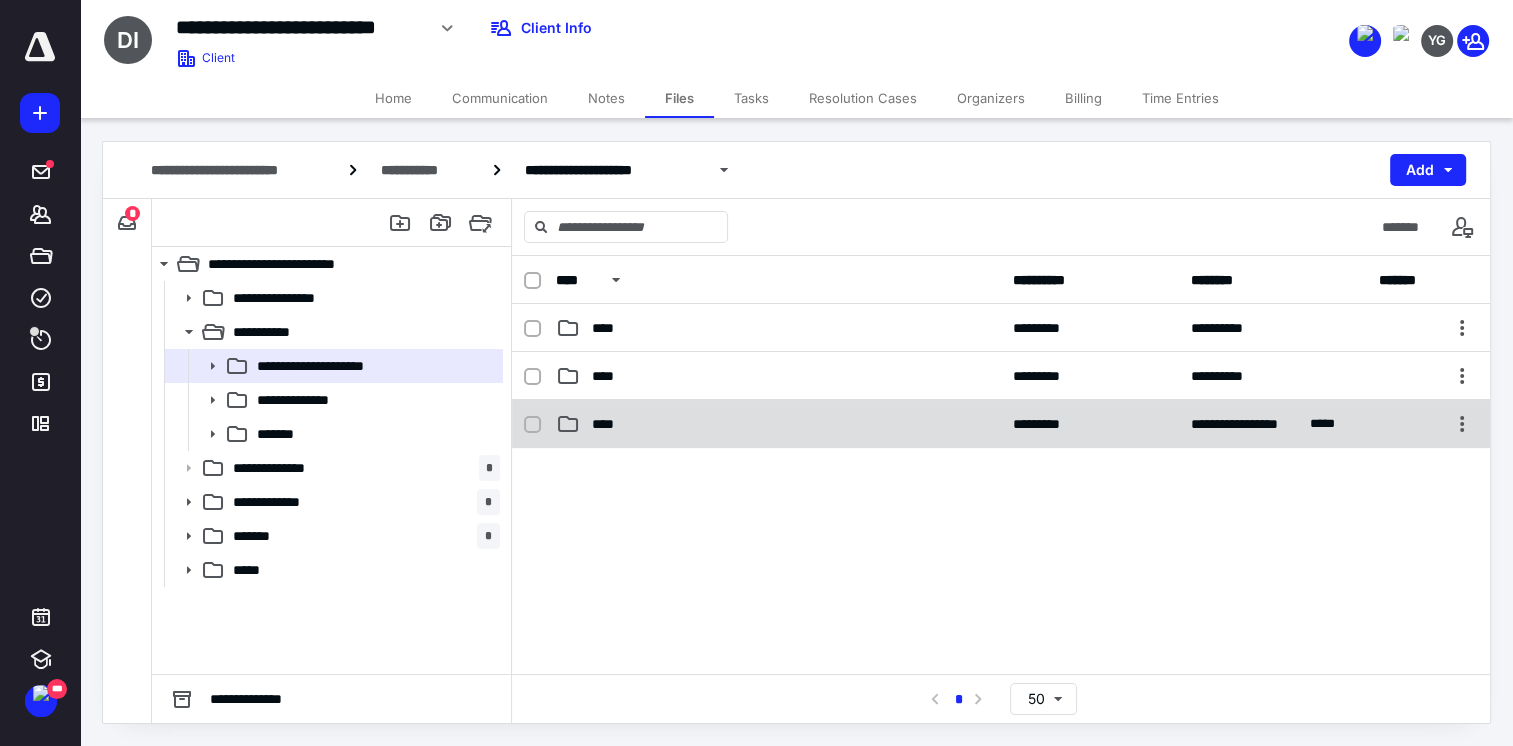 click on "****" at bounding box center (778, 424) 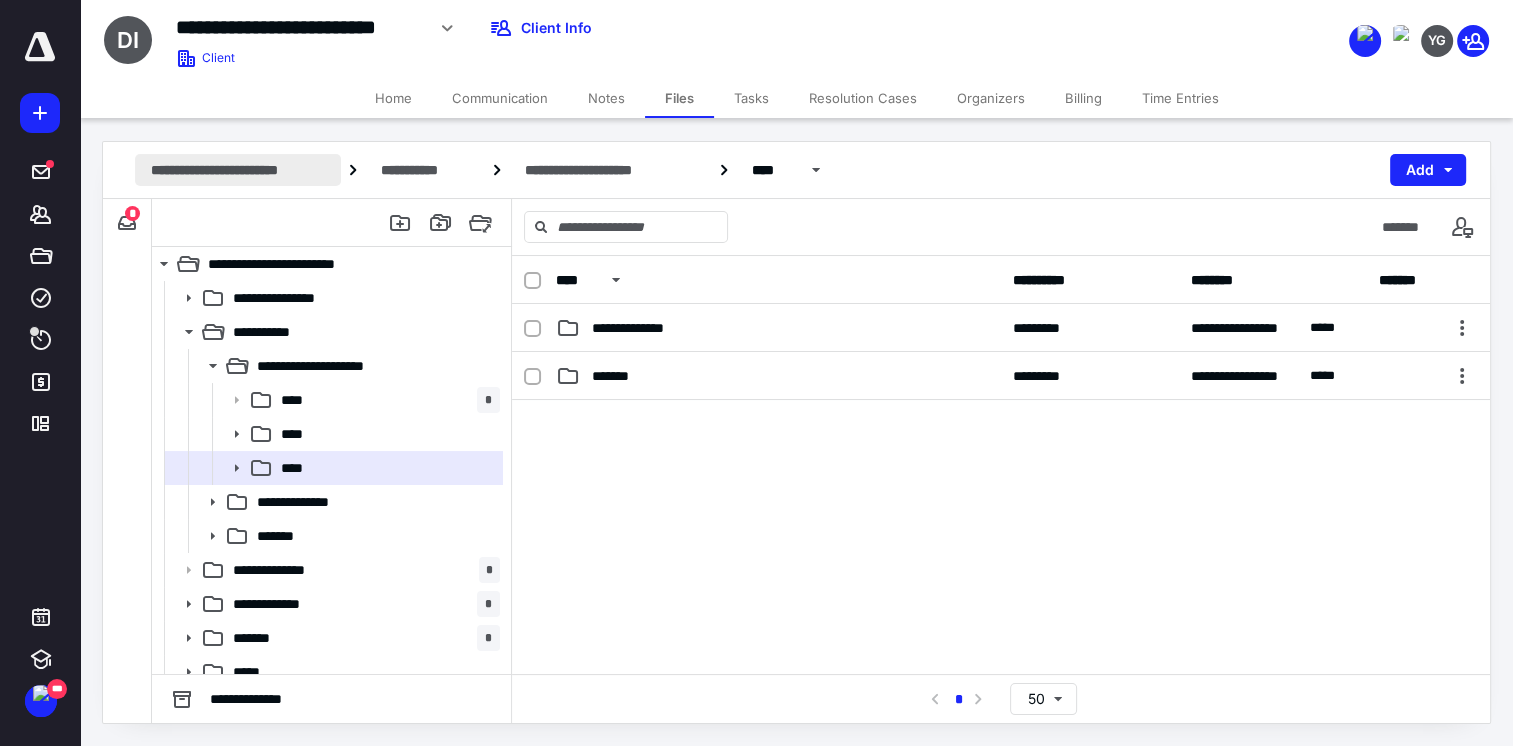 click on "**********" at bounding box center [238, 170] 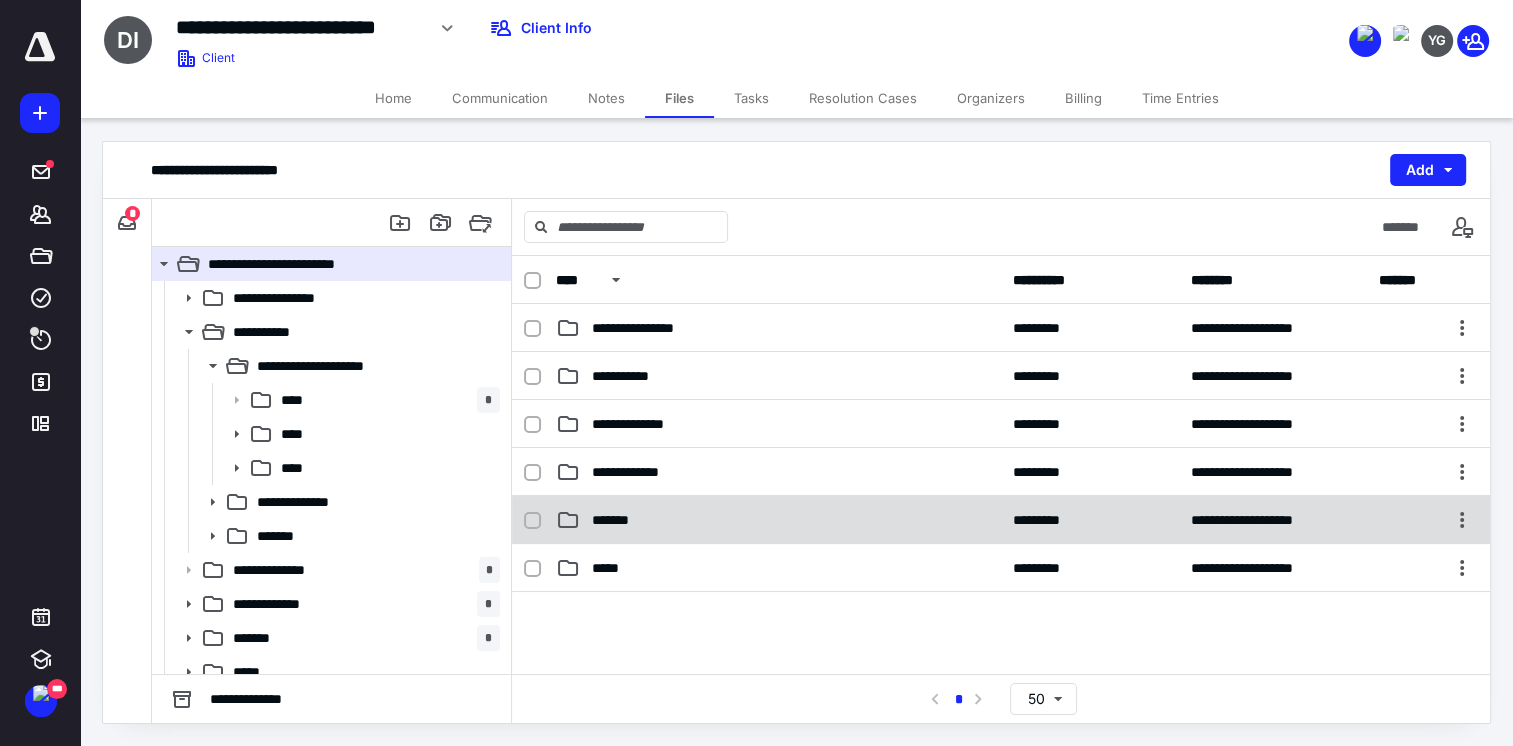 click on "*******" at bounding box center (614, 520) 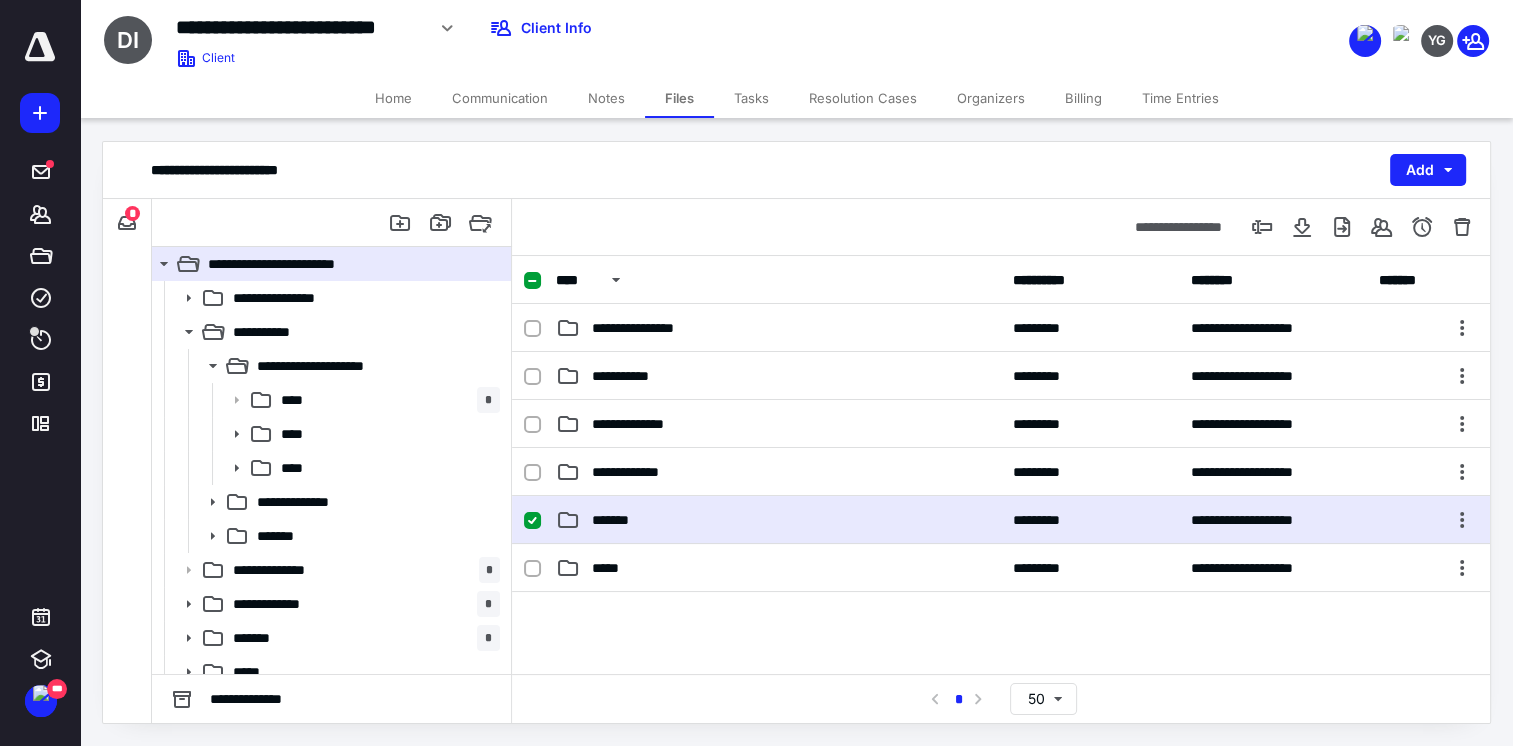 click on "*******" at bounding box center [778, 520] 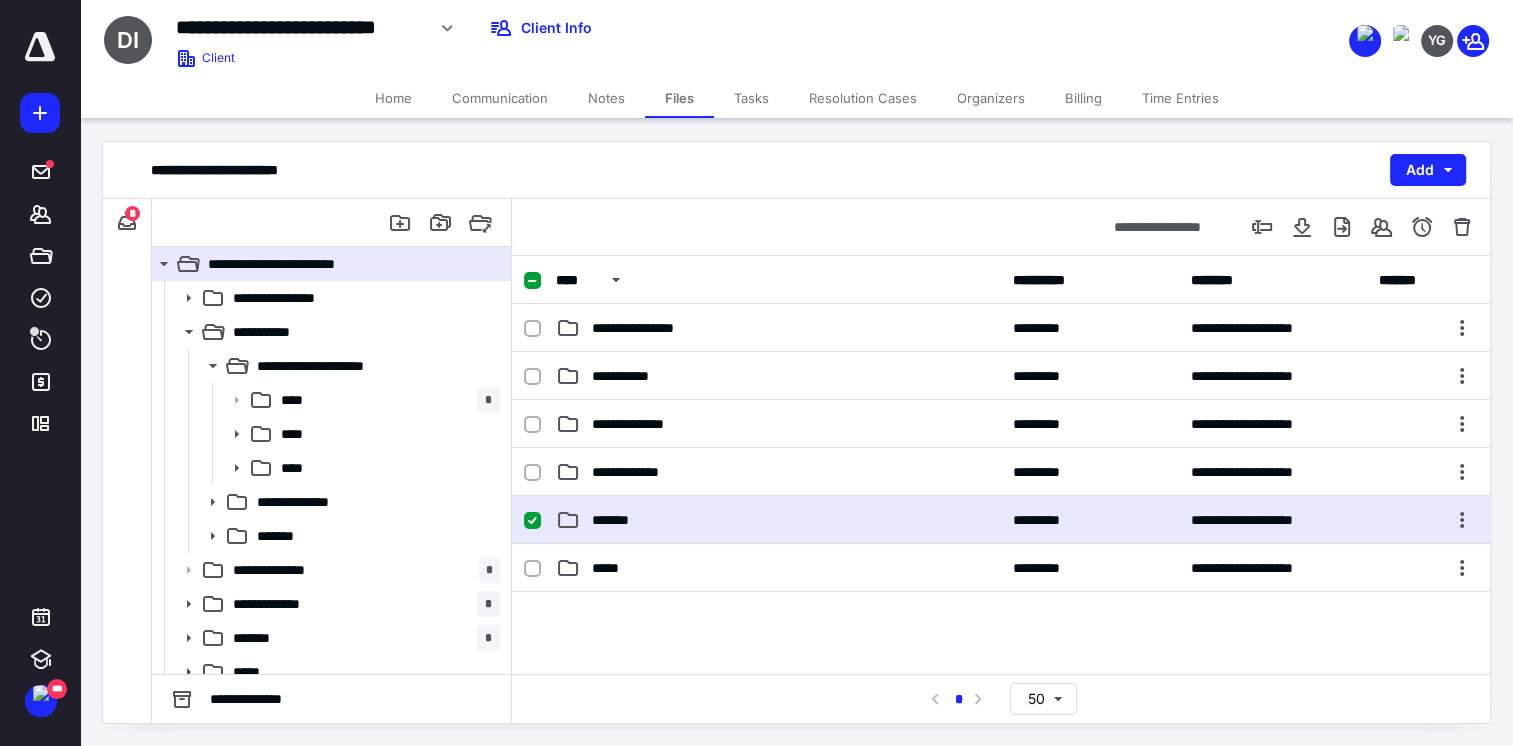 click on "*******" at bounding box center (778, 520) 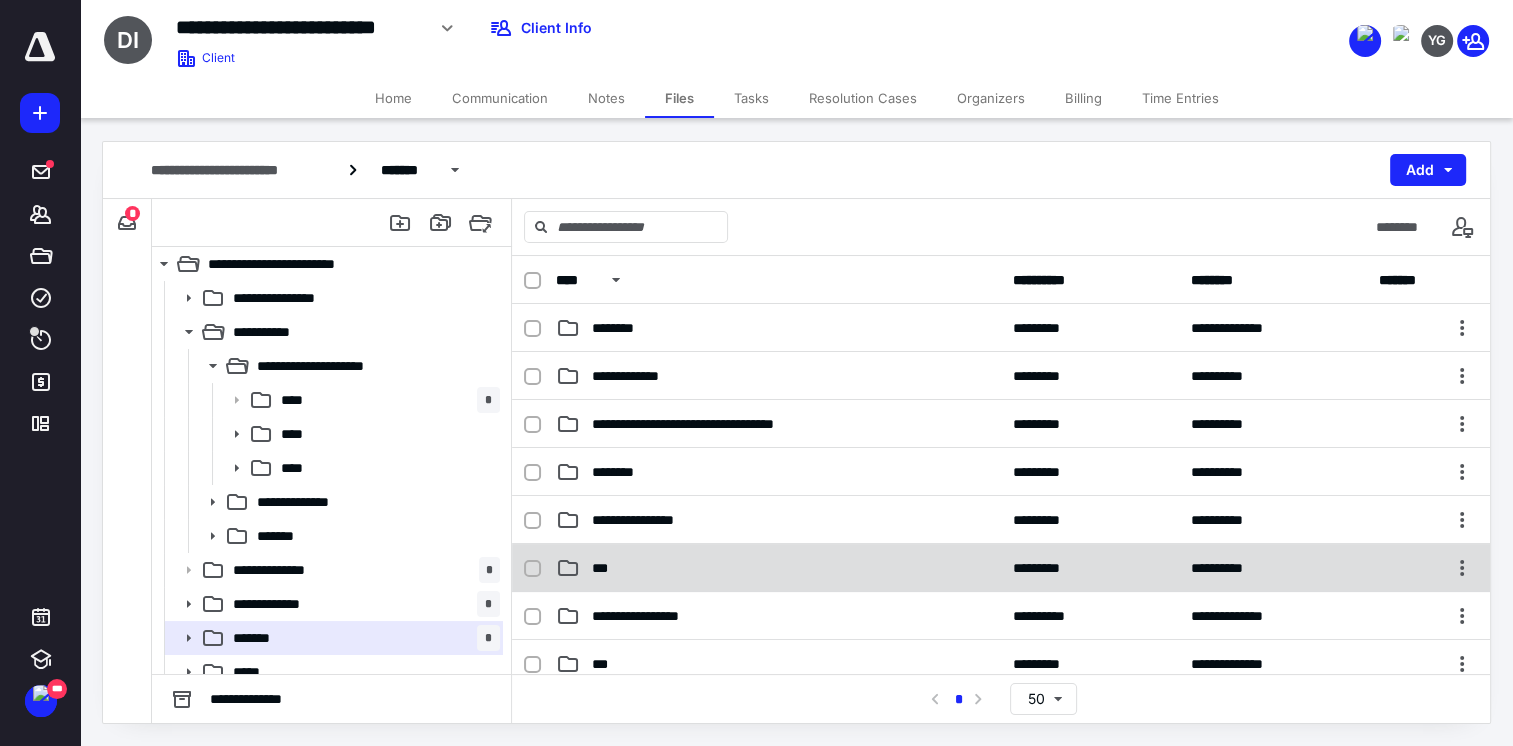 click on "***" at bounding box center (778, 568) 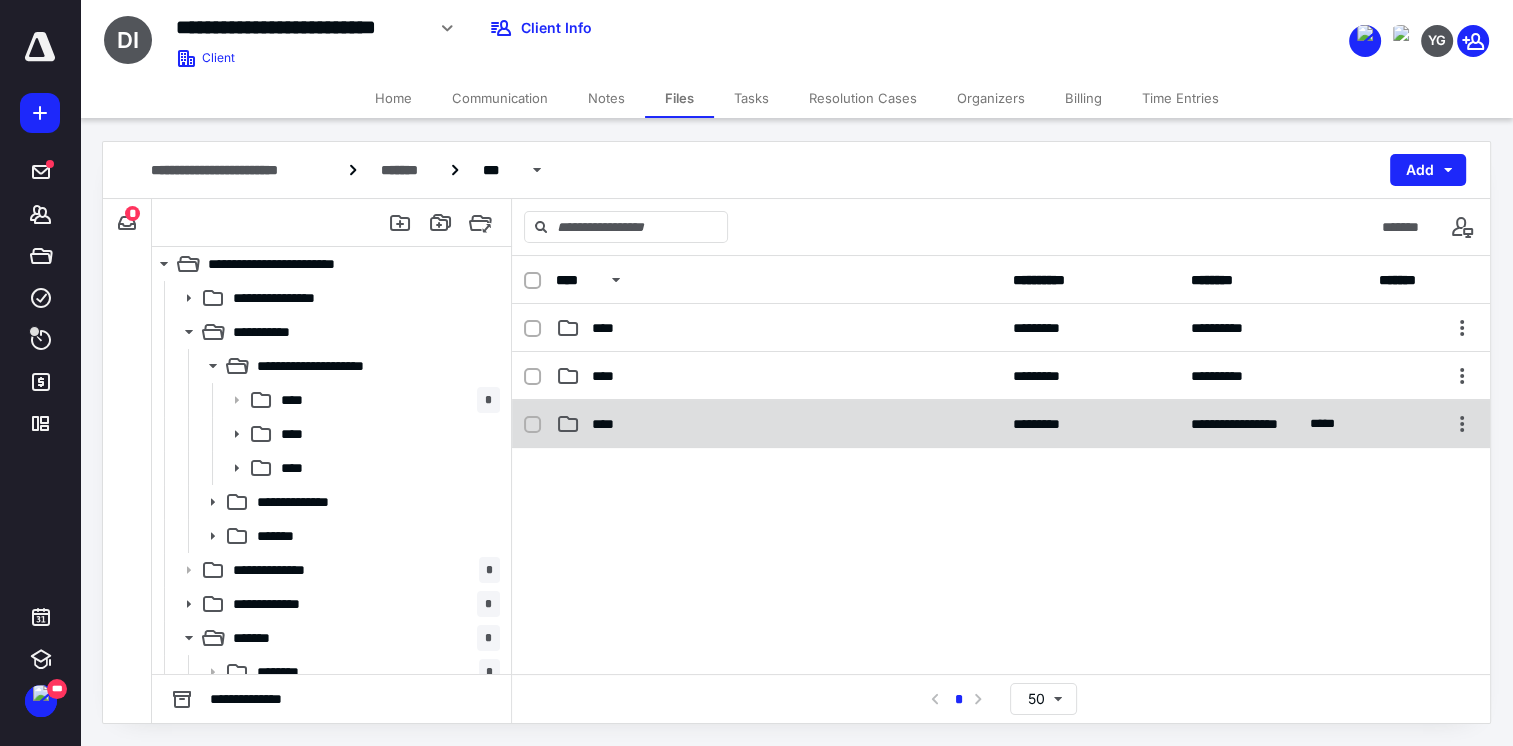 click on "**********" at bounding box center (1001, 424) 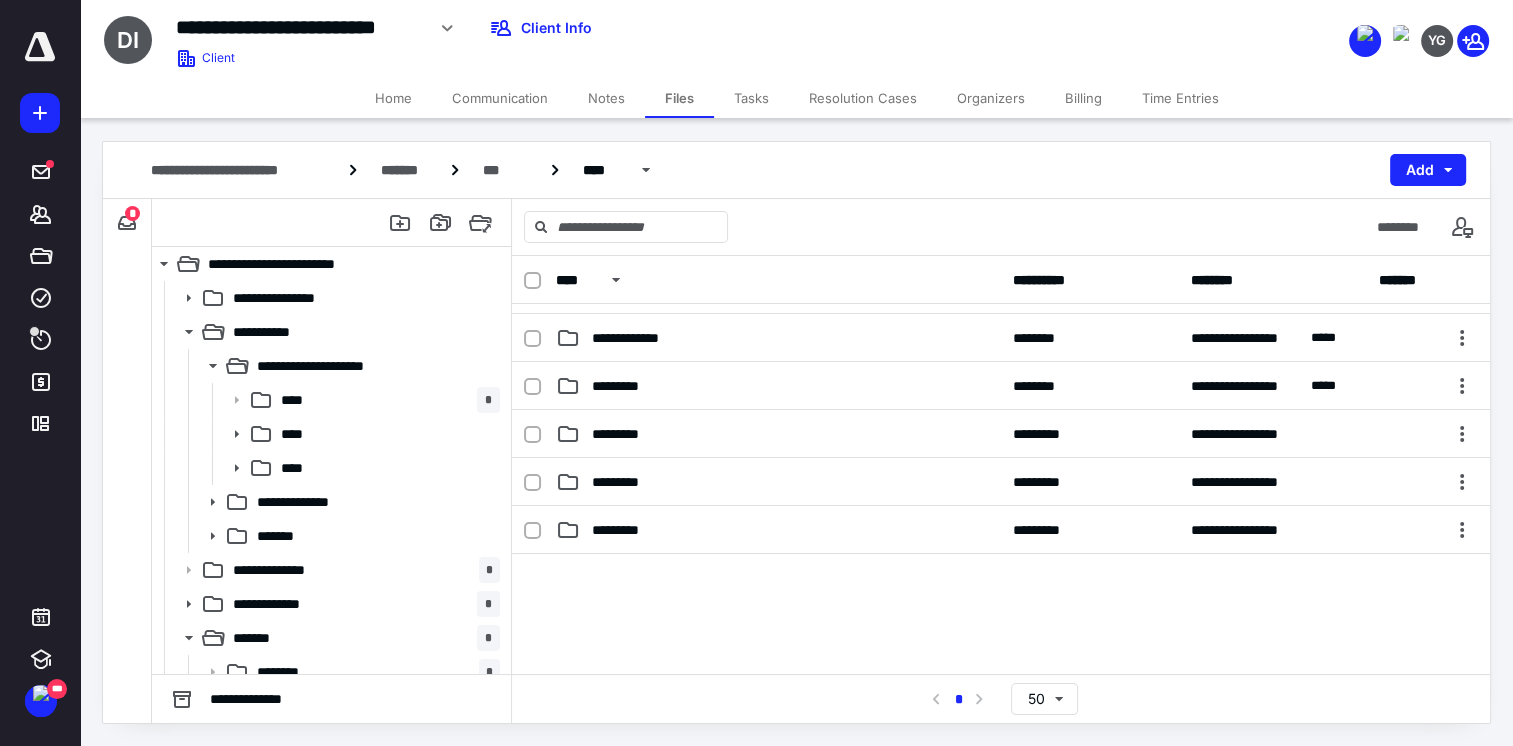 scroll, scrollTop: 550, scrollLeft: 0, axis: vertical 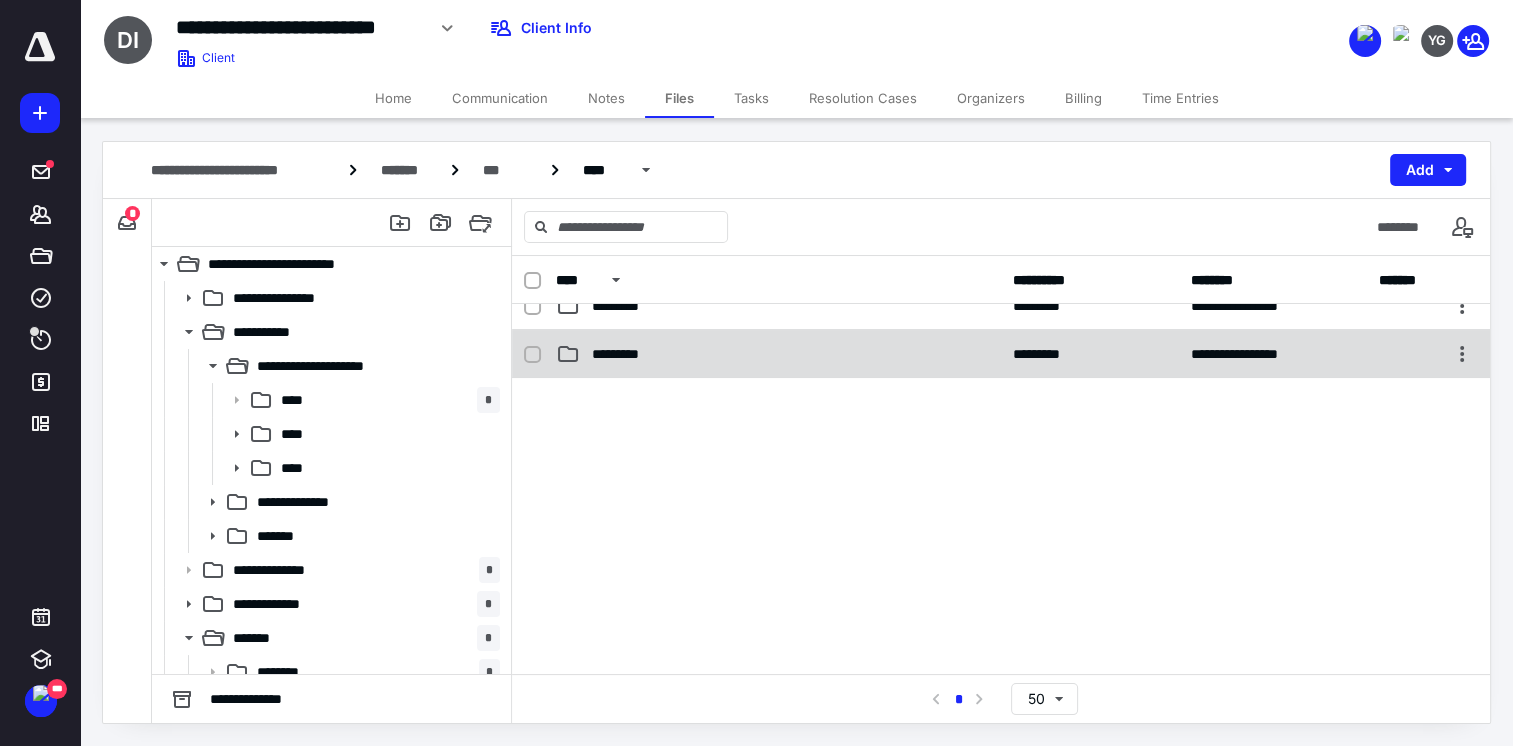 click on "*********" at bounding box center [778, 354] 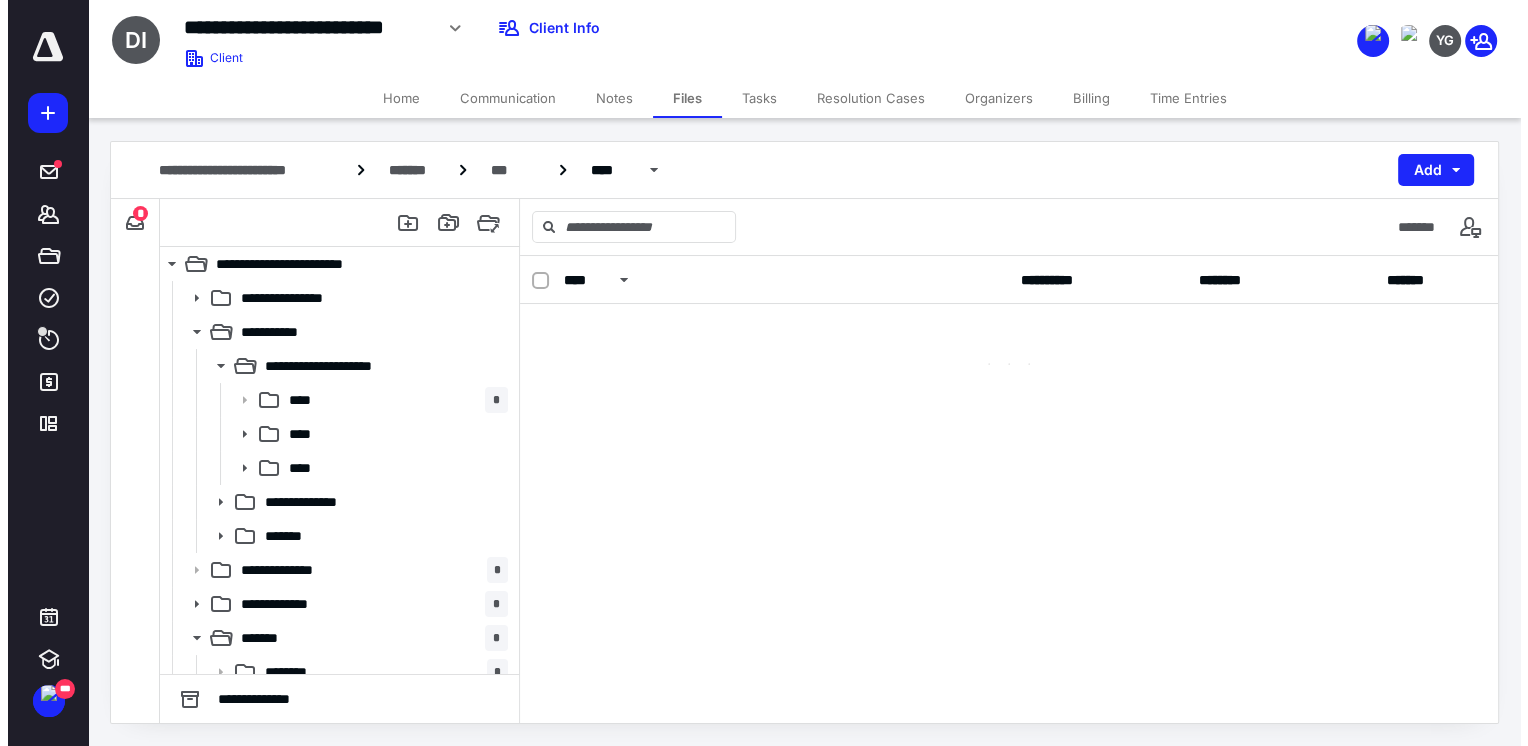 scroll, scrollTop: 0, scrollLeft: 0, axis: both 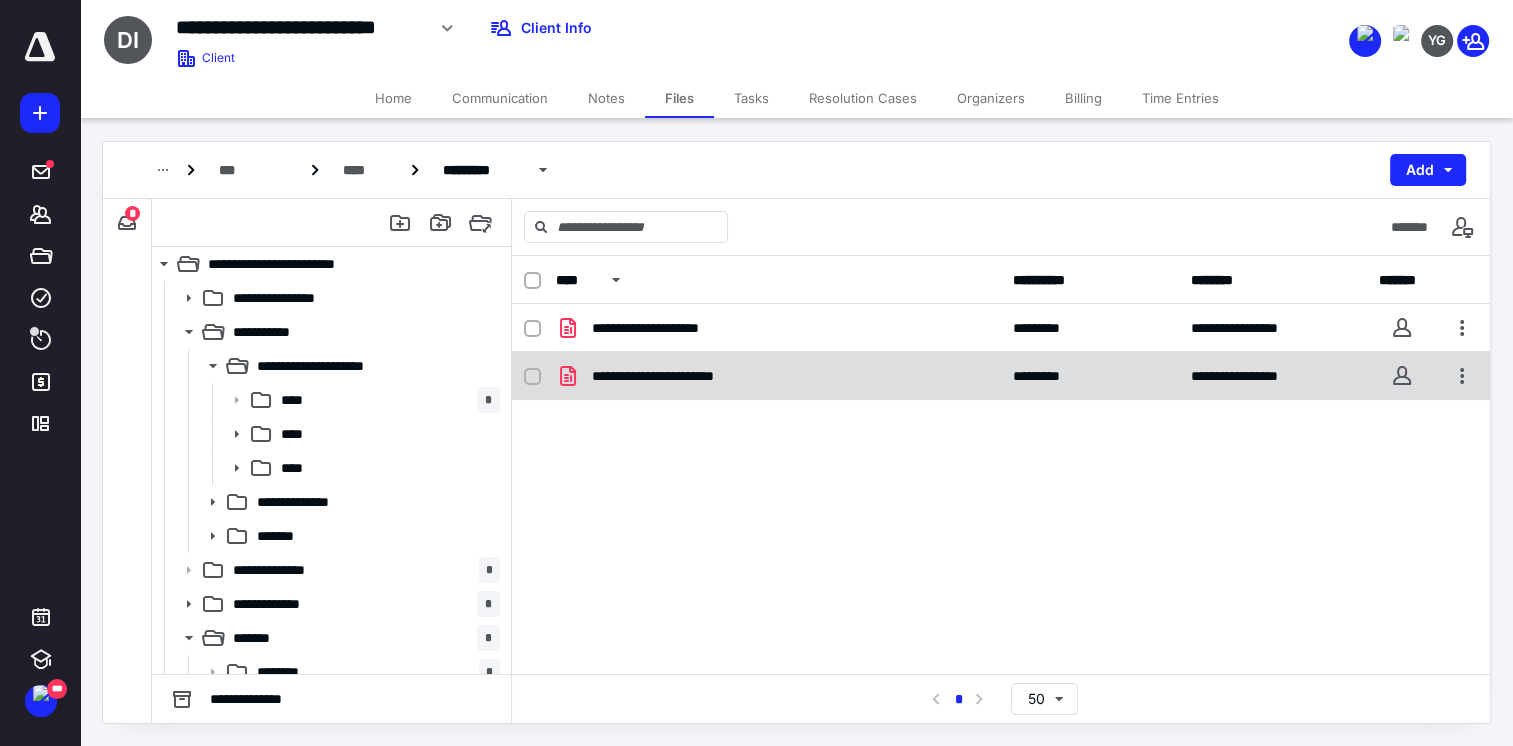 click on "**********" at bounding box center (778, 376) 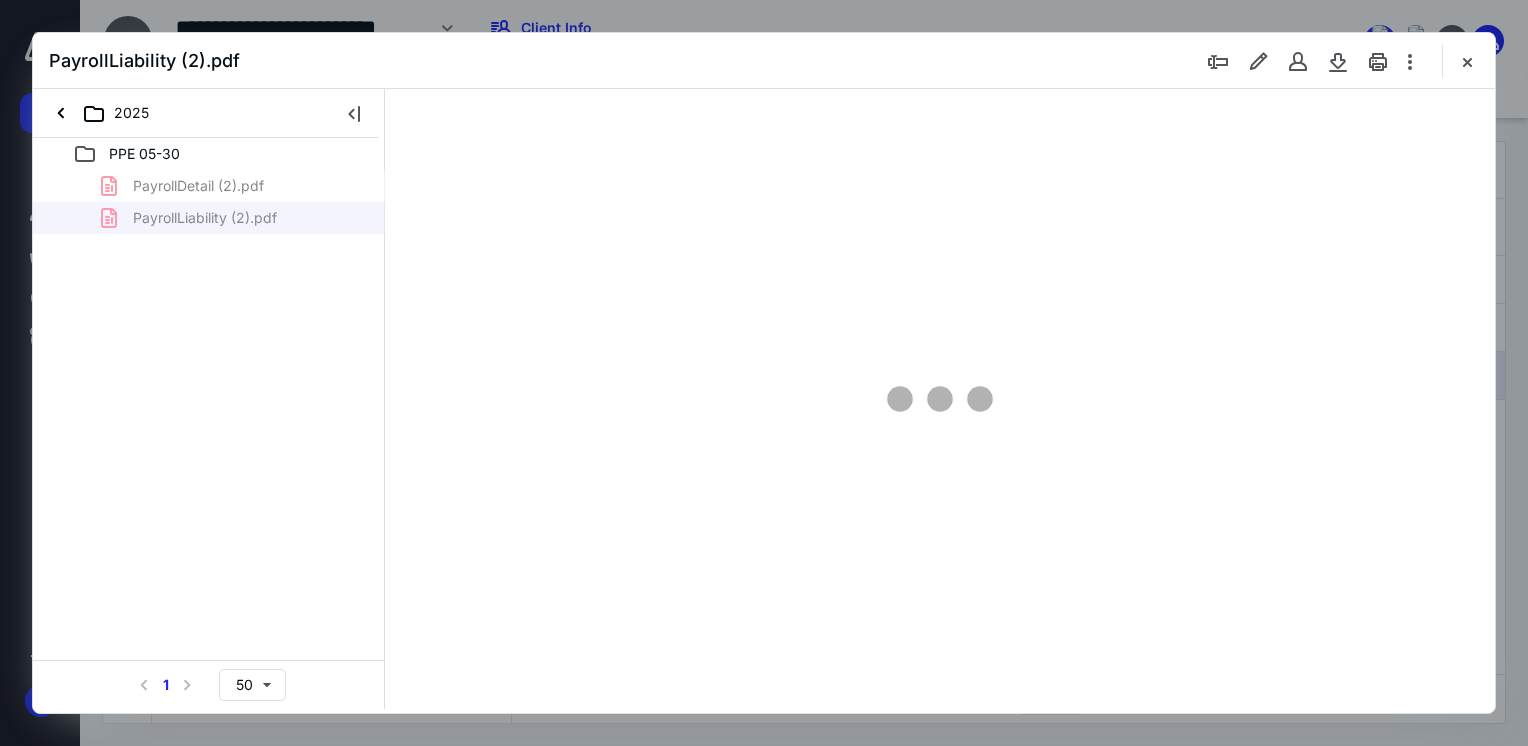 scroll, scrollTop: 0, scrollLeft: 0, axis: both 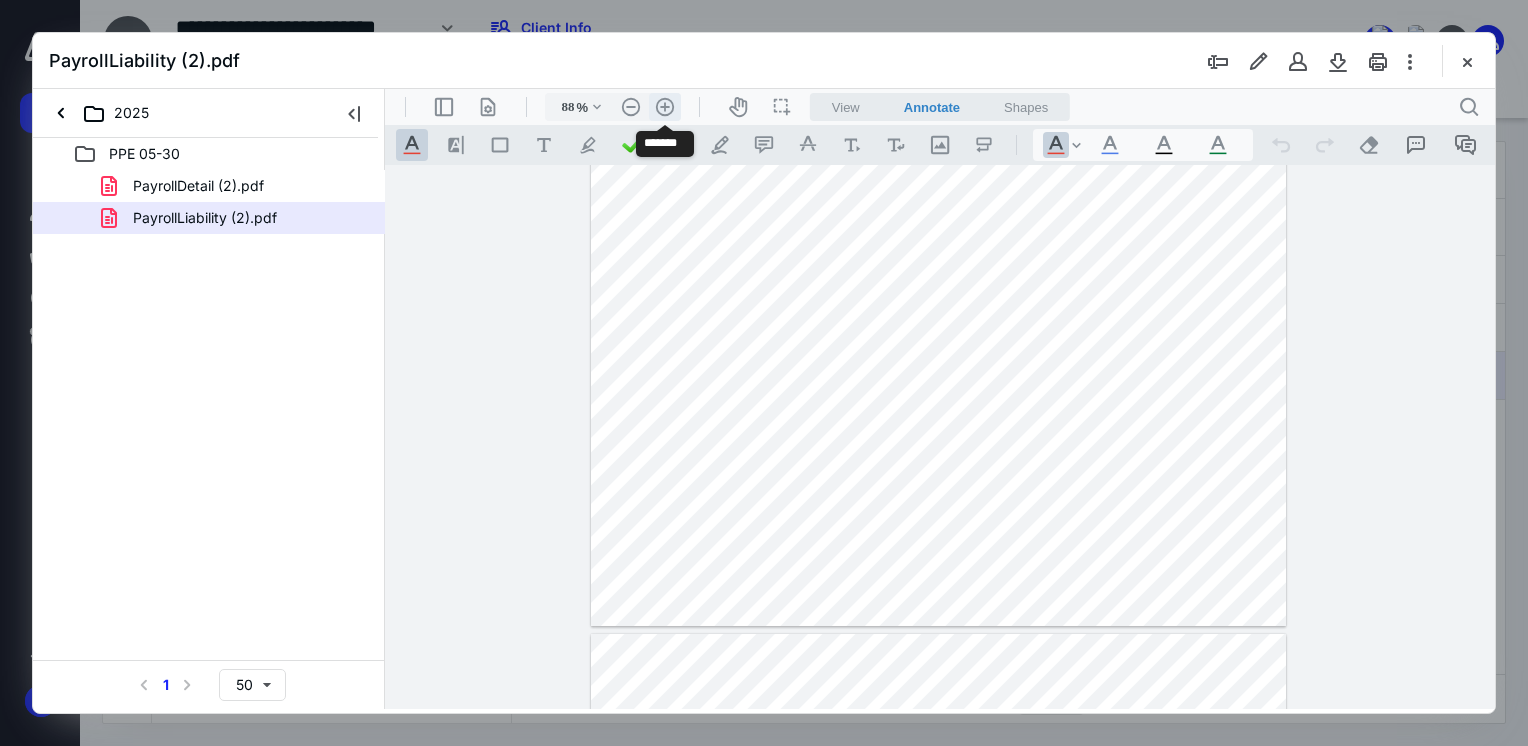 click on ".cls-1{fill:#abb0c4;} icon - header - zoom - in - line" at bounding box center (665, 107) 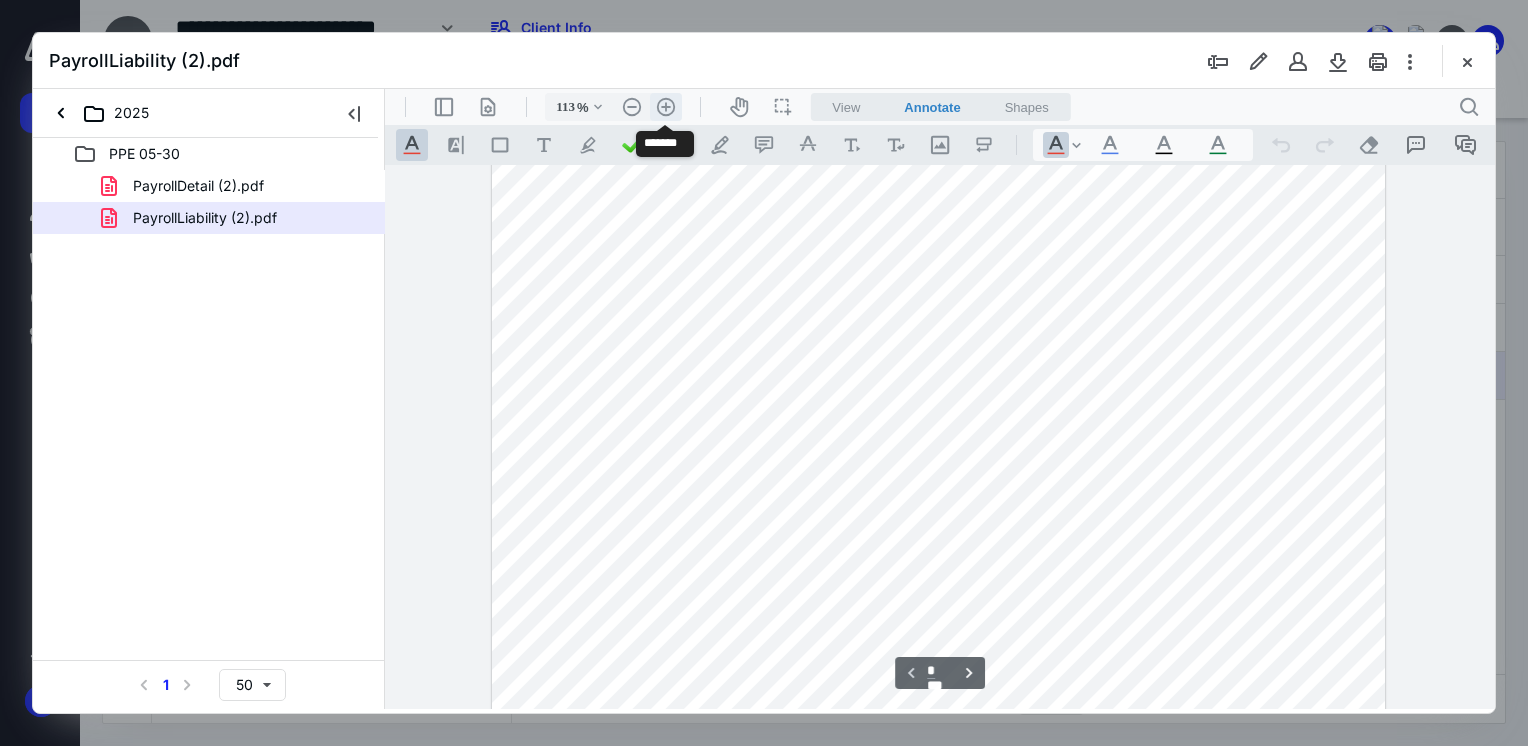 click on ".cls-1{fill:#abb0c4;} icon - header - zoom - in - line" at bounding box center (666, 107) 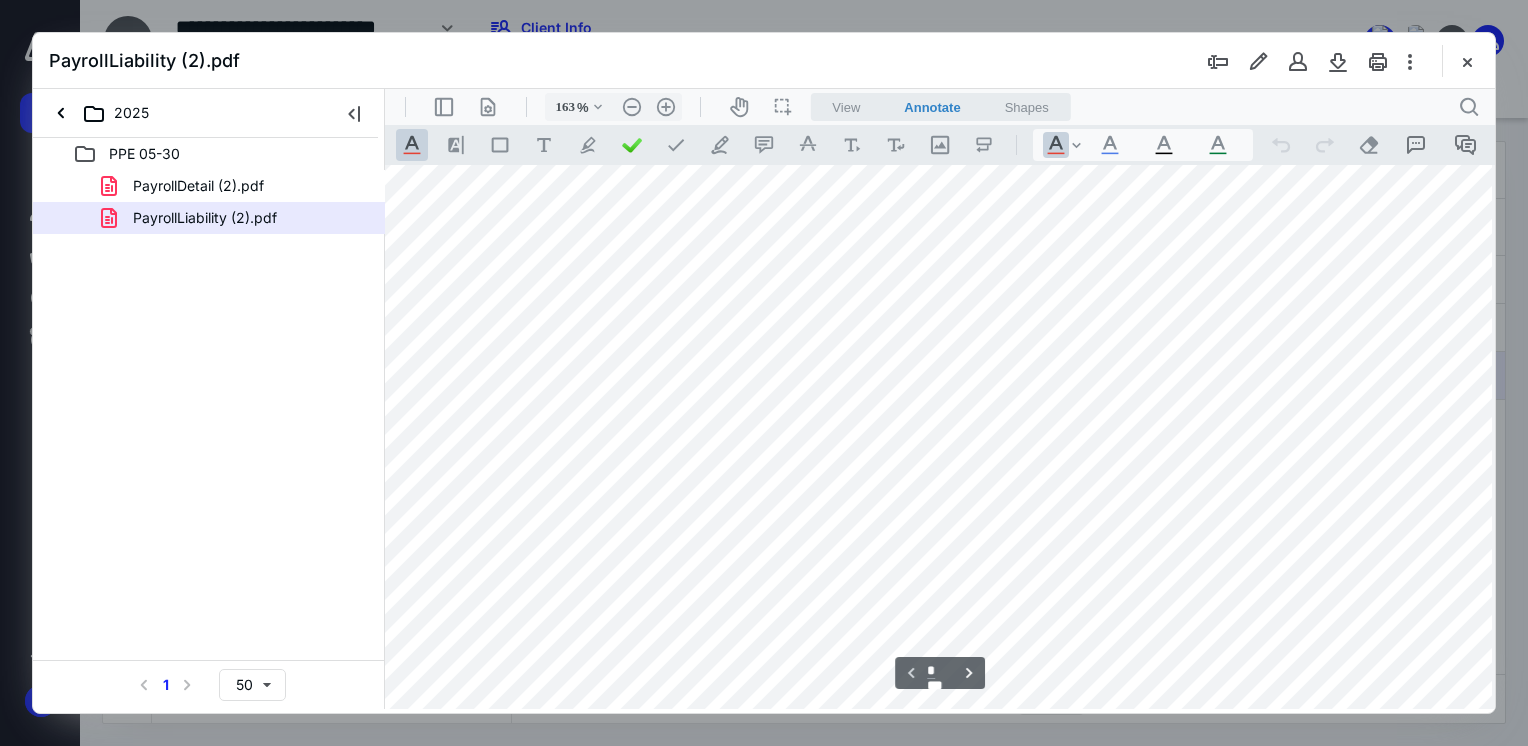 scroll, scrollTop: 448, scrollLeft: 102, axis: both 